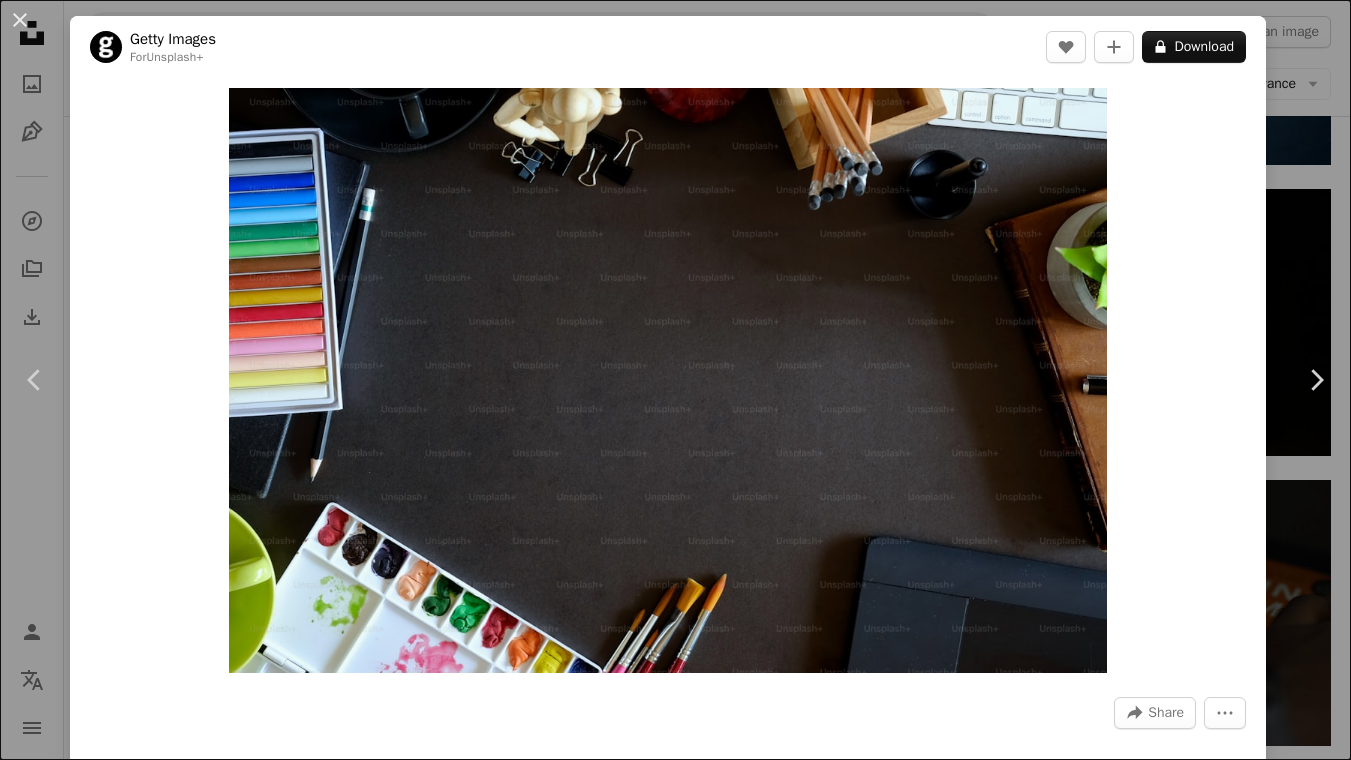 scroll, scrollTop: 4550, scrollLeft: 0, axis: vertical 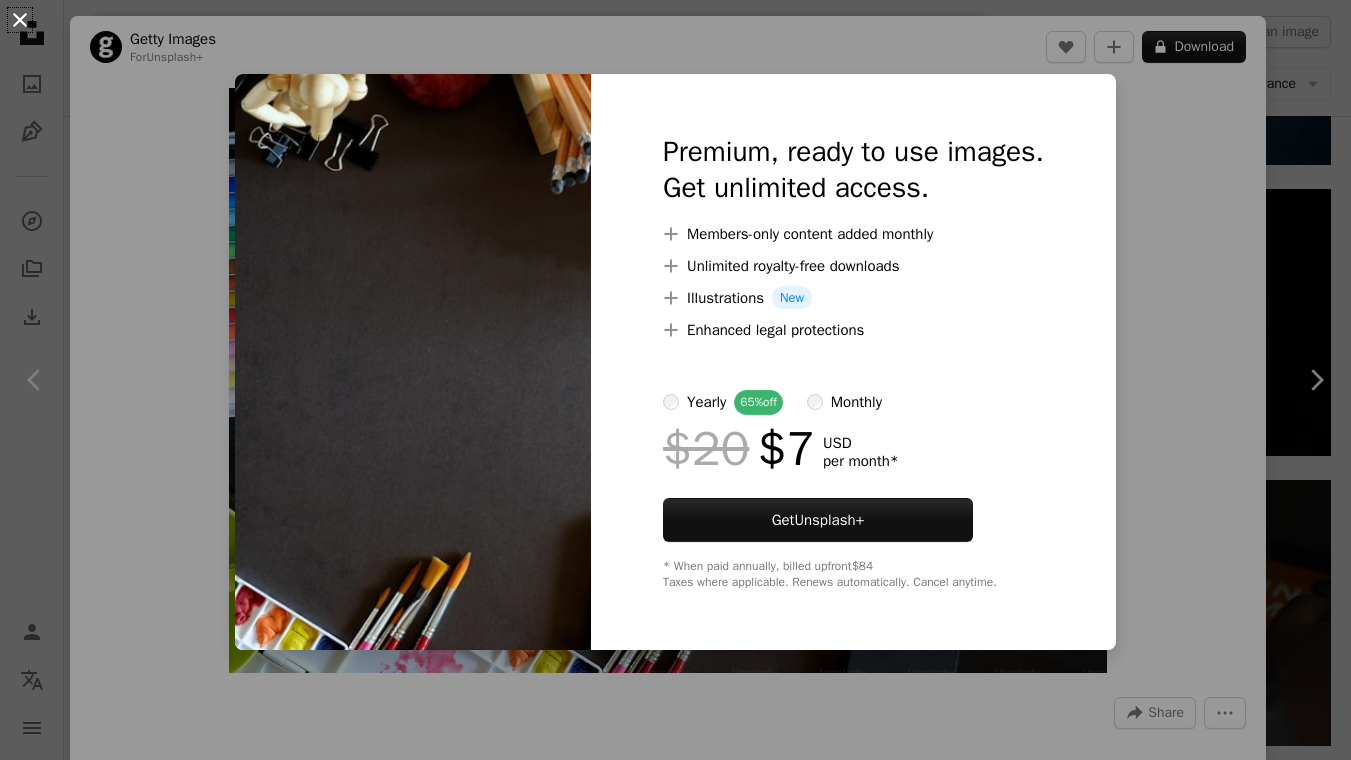 click on "An X shape" at bounding box center [20, 20] 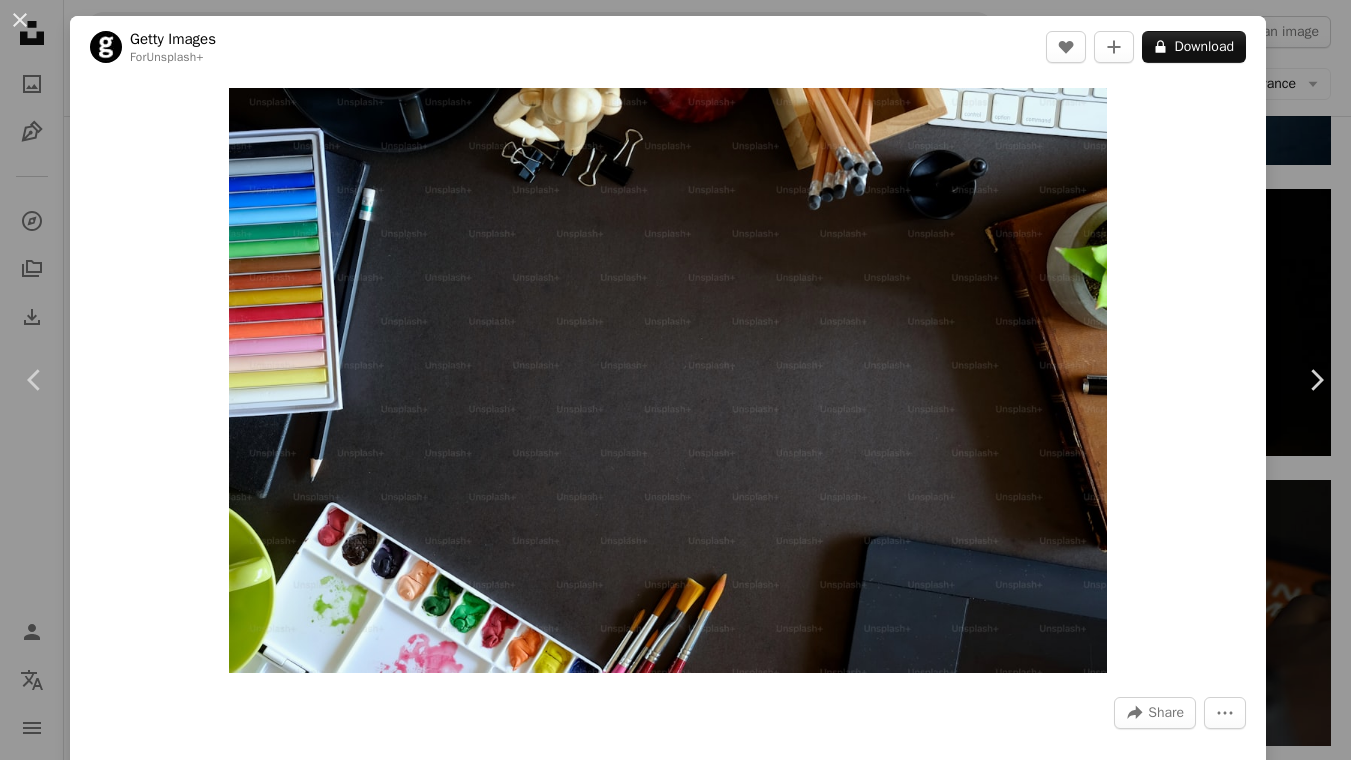 click on "An X shape" at bounding box center (20, 20) 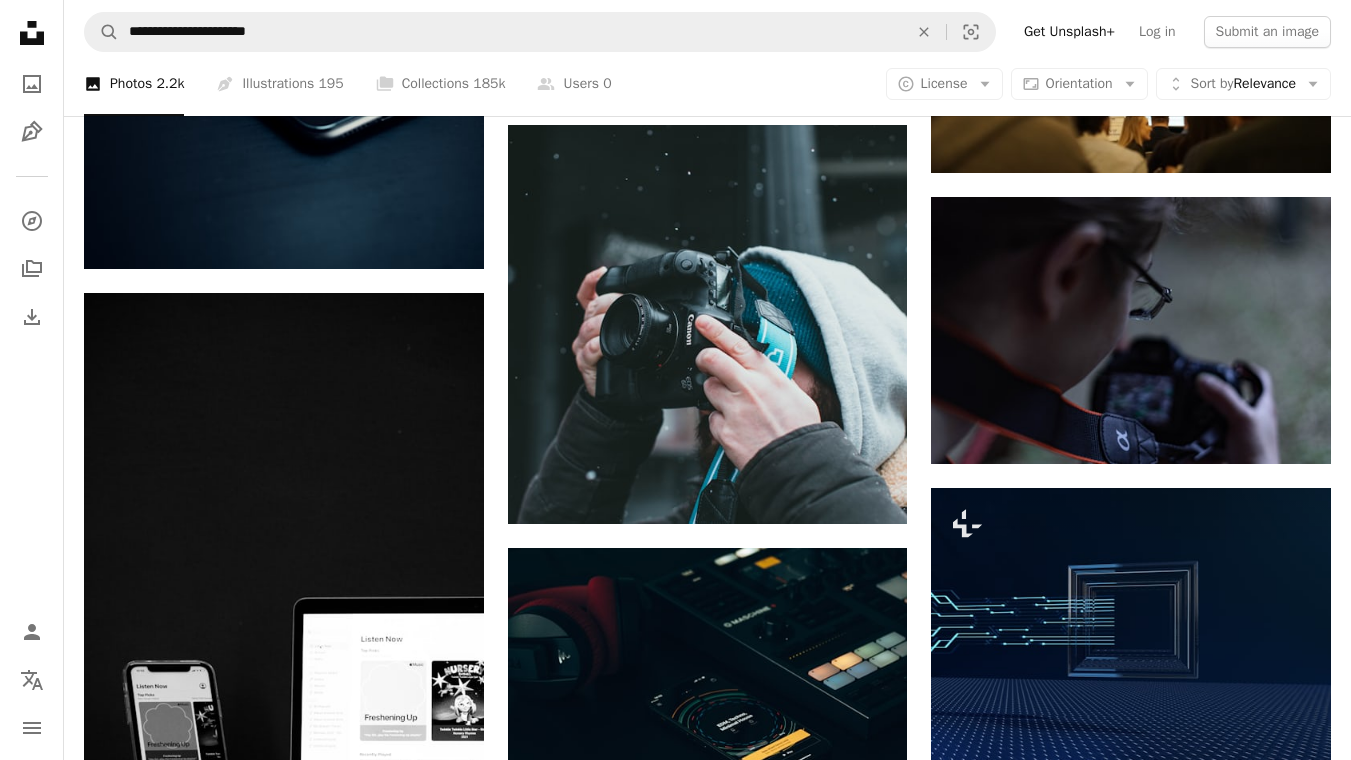 scroll, scrollTop: 5845, scrollLeft: 0, axis: vertical 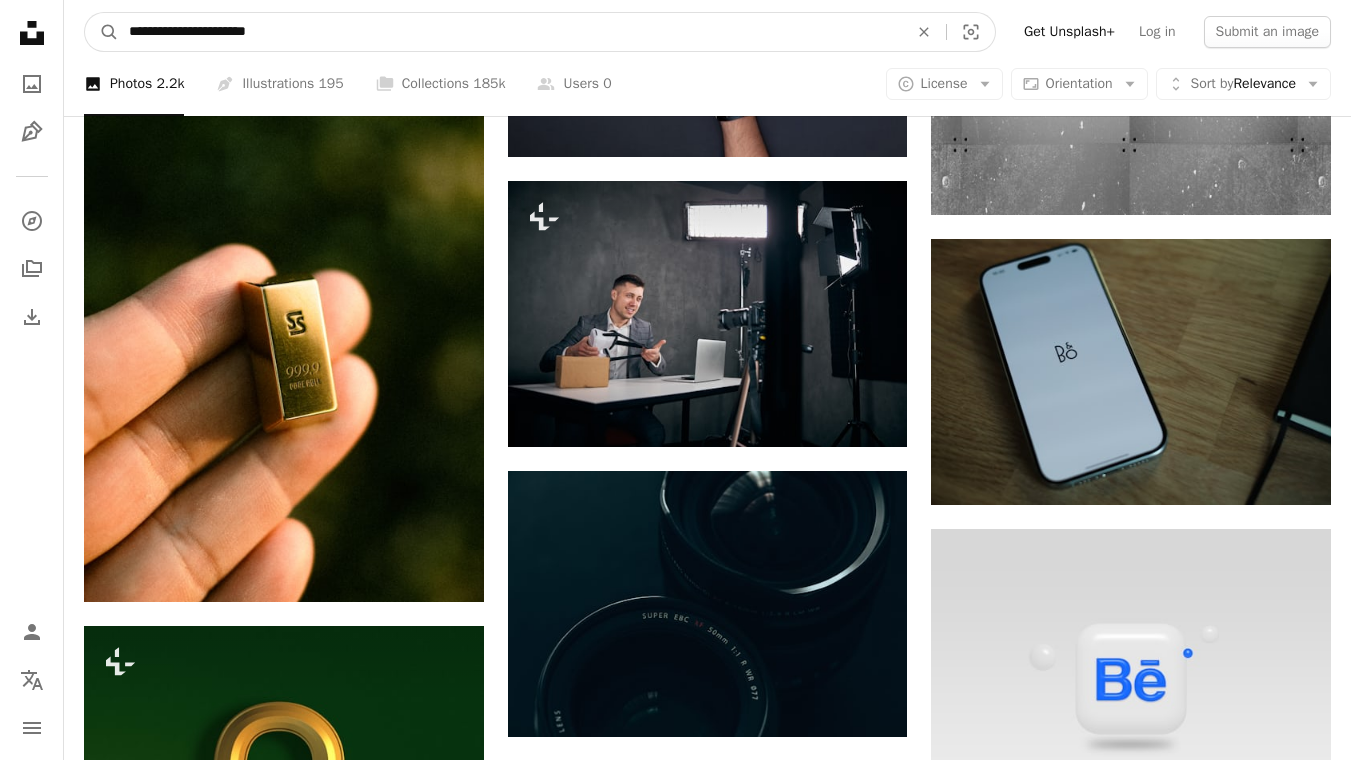 drag, startPoint x: 200, startPoint y: 35, endPoint x: 183, endPoint y: 34, distance: 17.029387 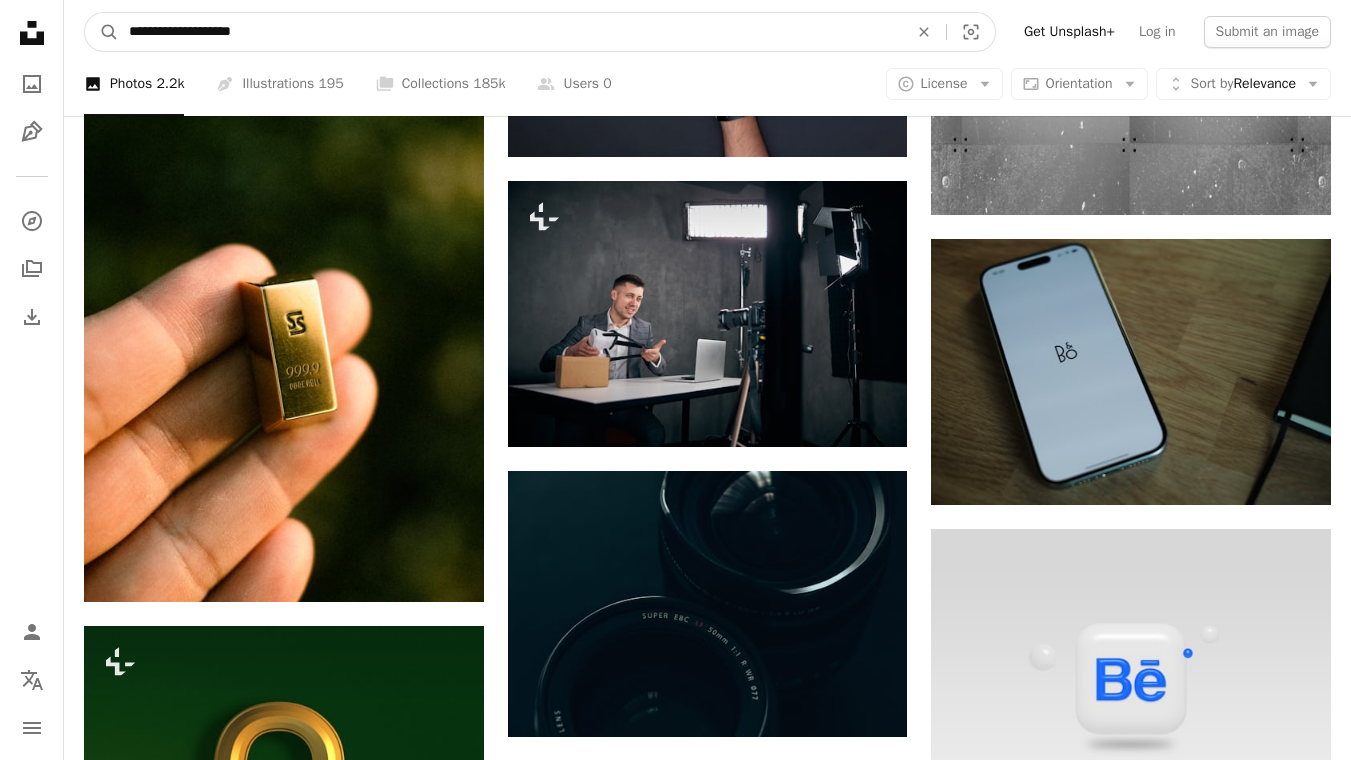 type on "**********" 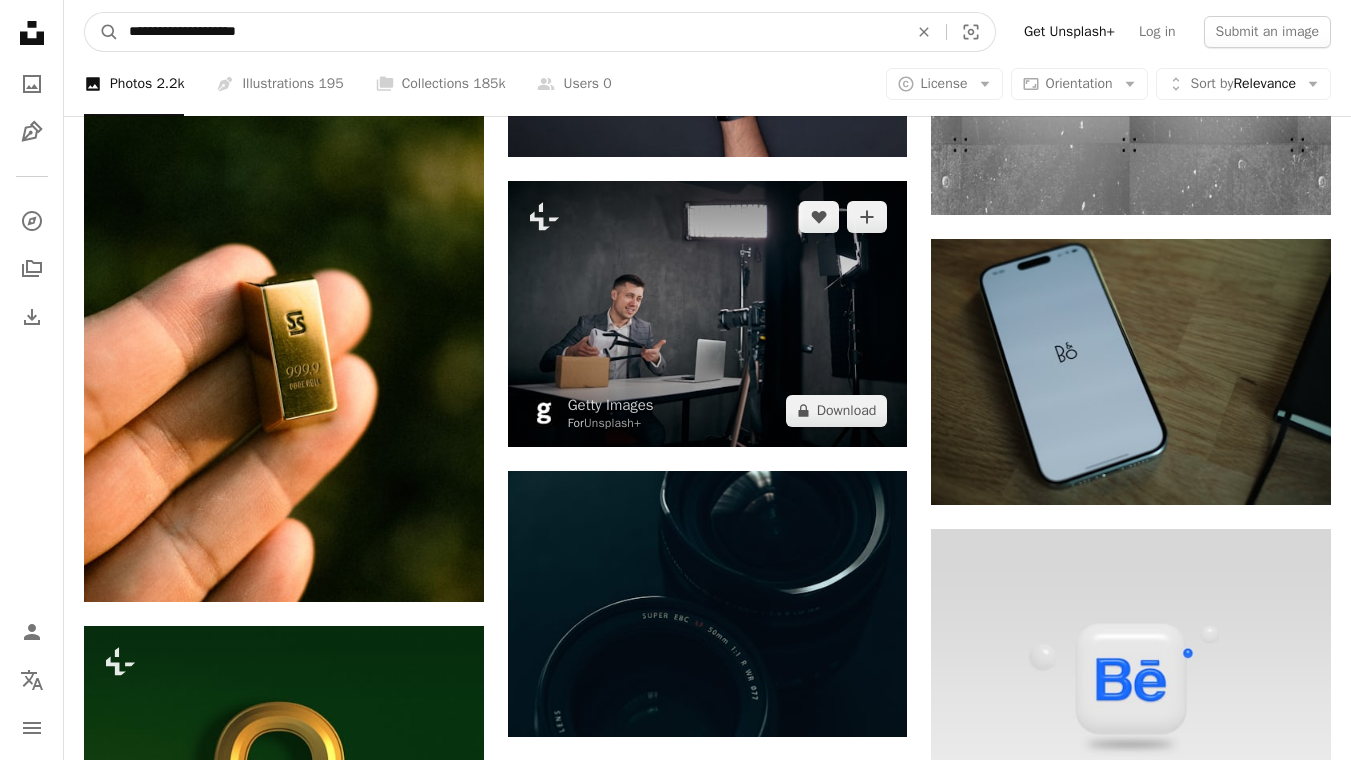 click on "A magnifying glass" at bounding box center [102, 32] 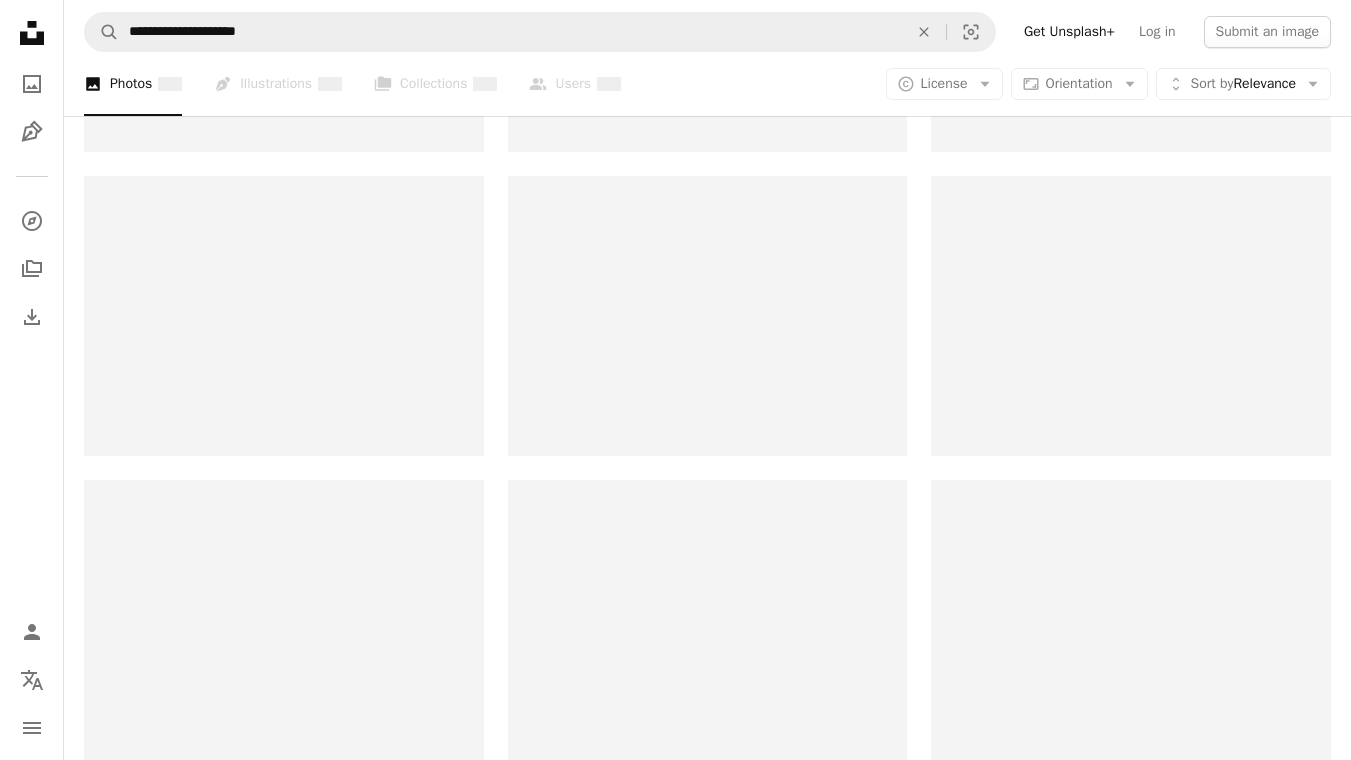scroll, scrollTop: 0, scrollLeft: 0, axis: both 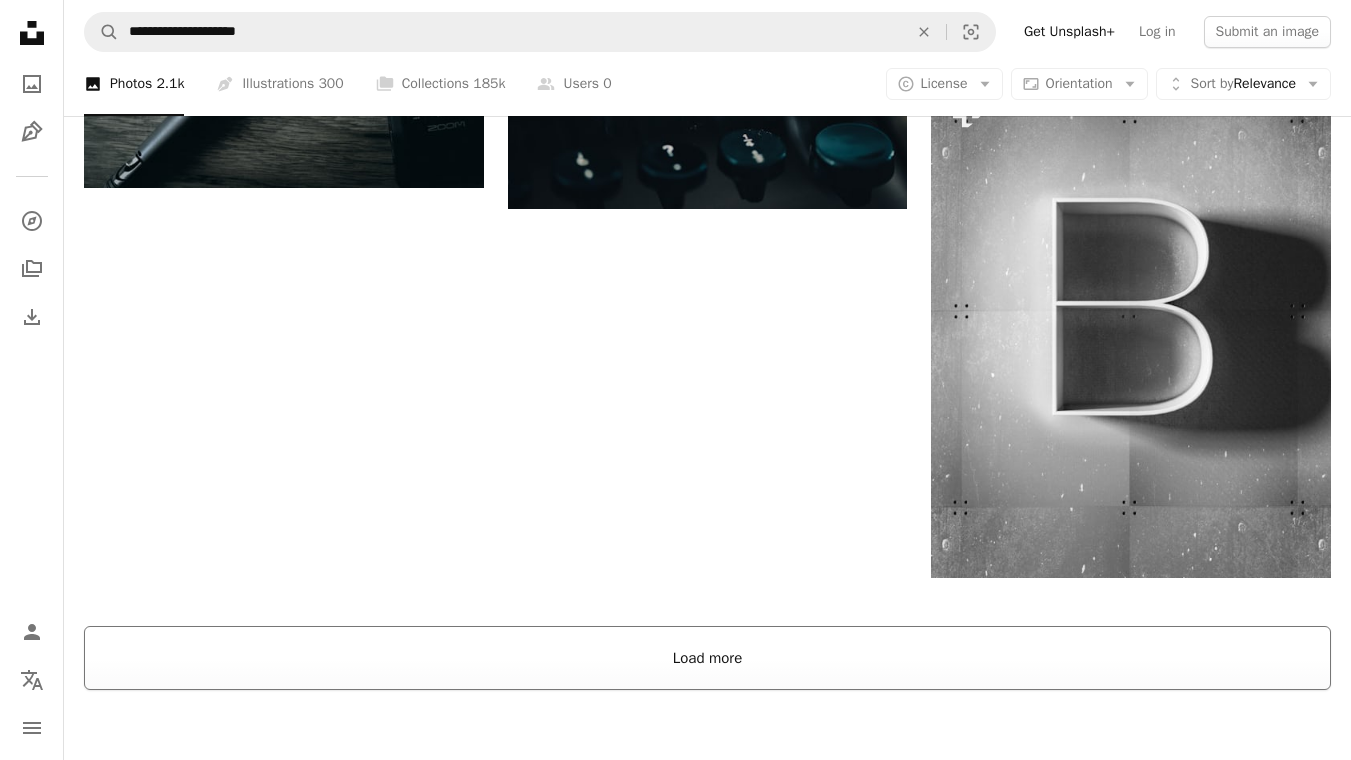 click on "Load more" at bounding box center [707, 658] 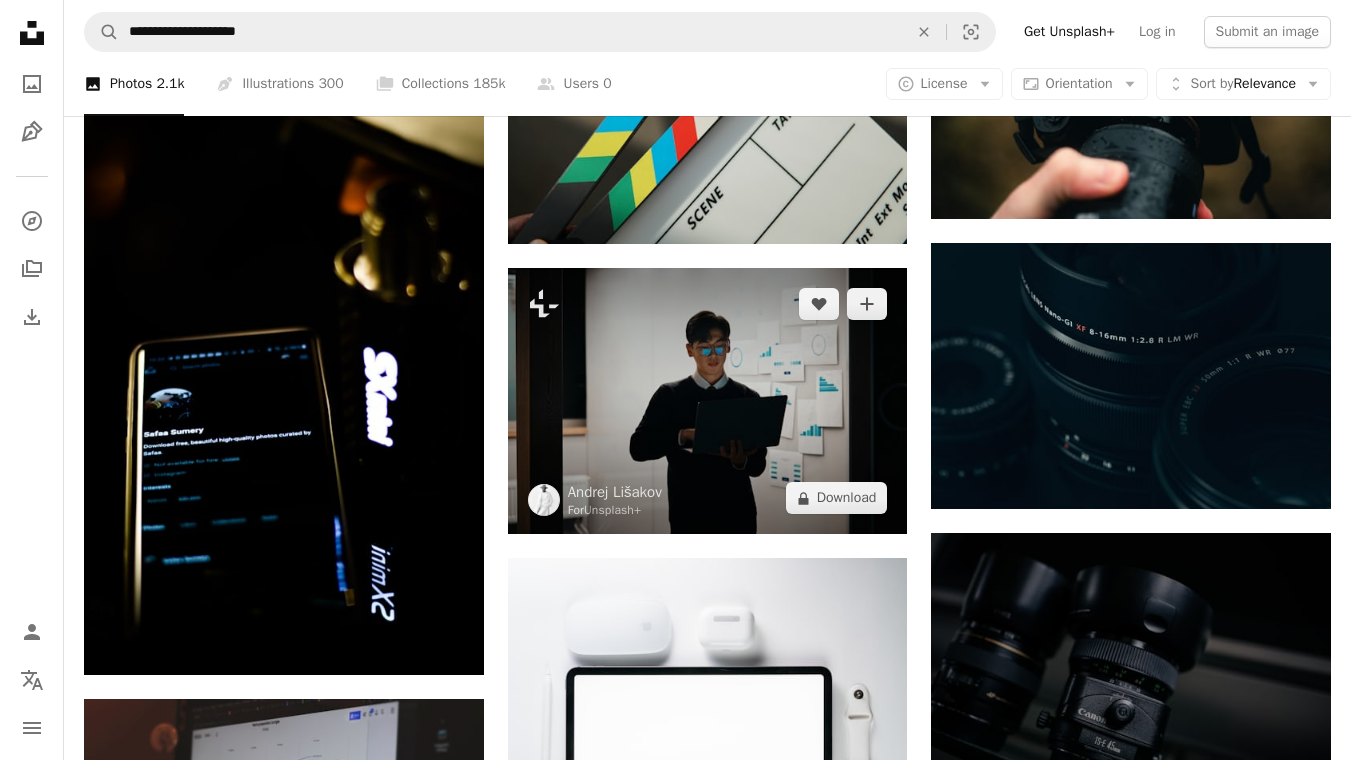 scroll, scrollTop: 3960, scrollLeft: 0, axis: vertical 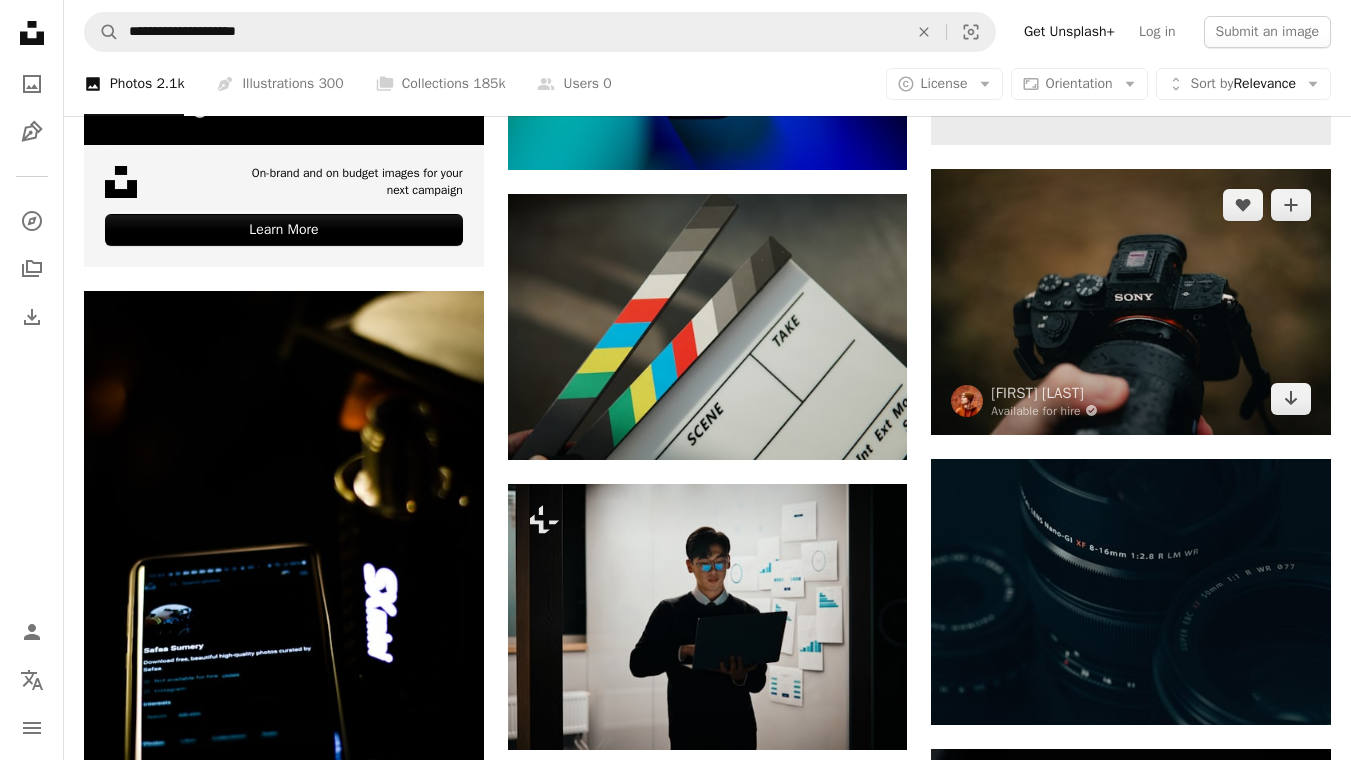 click at bounding box center [1131, 302] 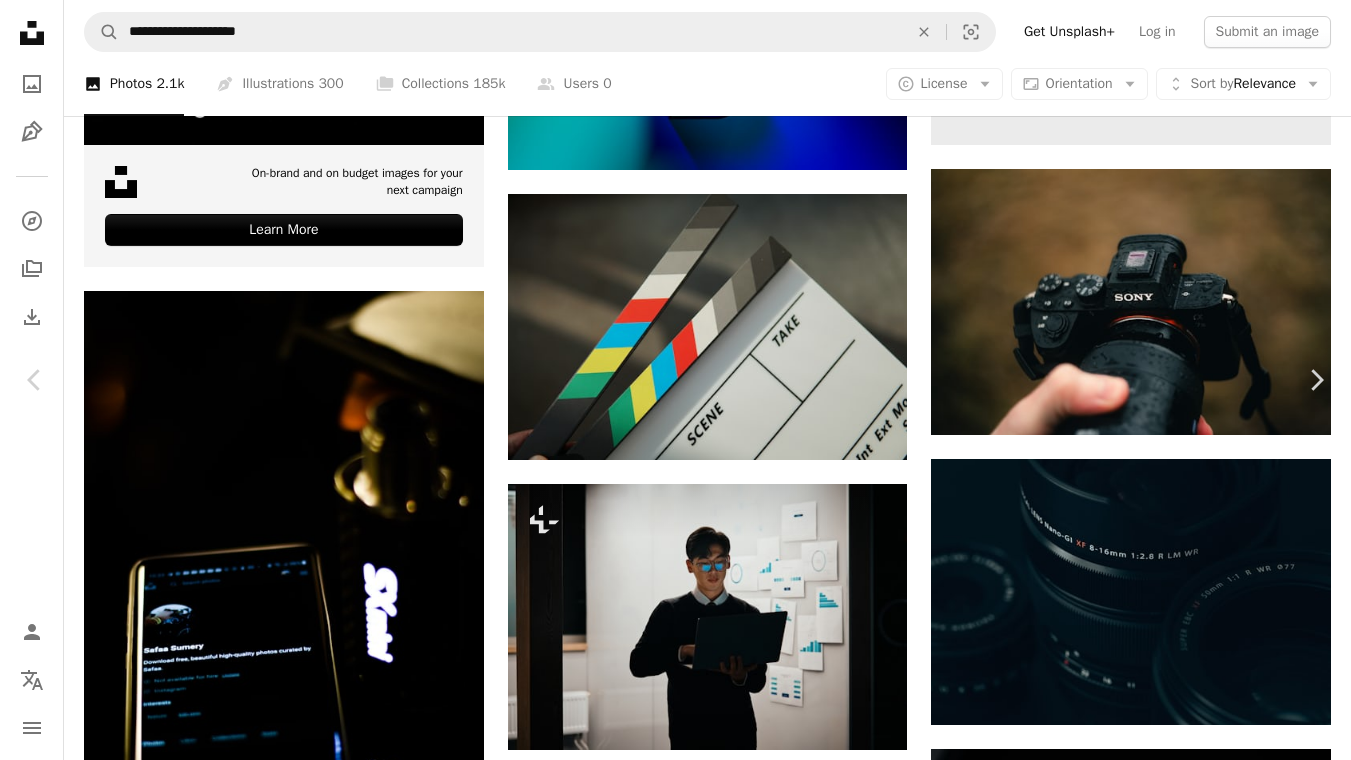 scroll, scrollTop: 120, scrollLeft: 0, axis: vertical 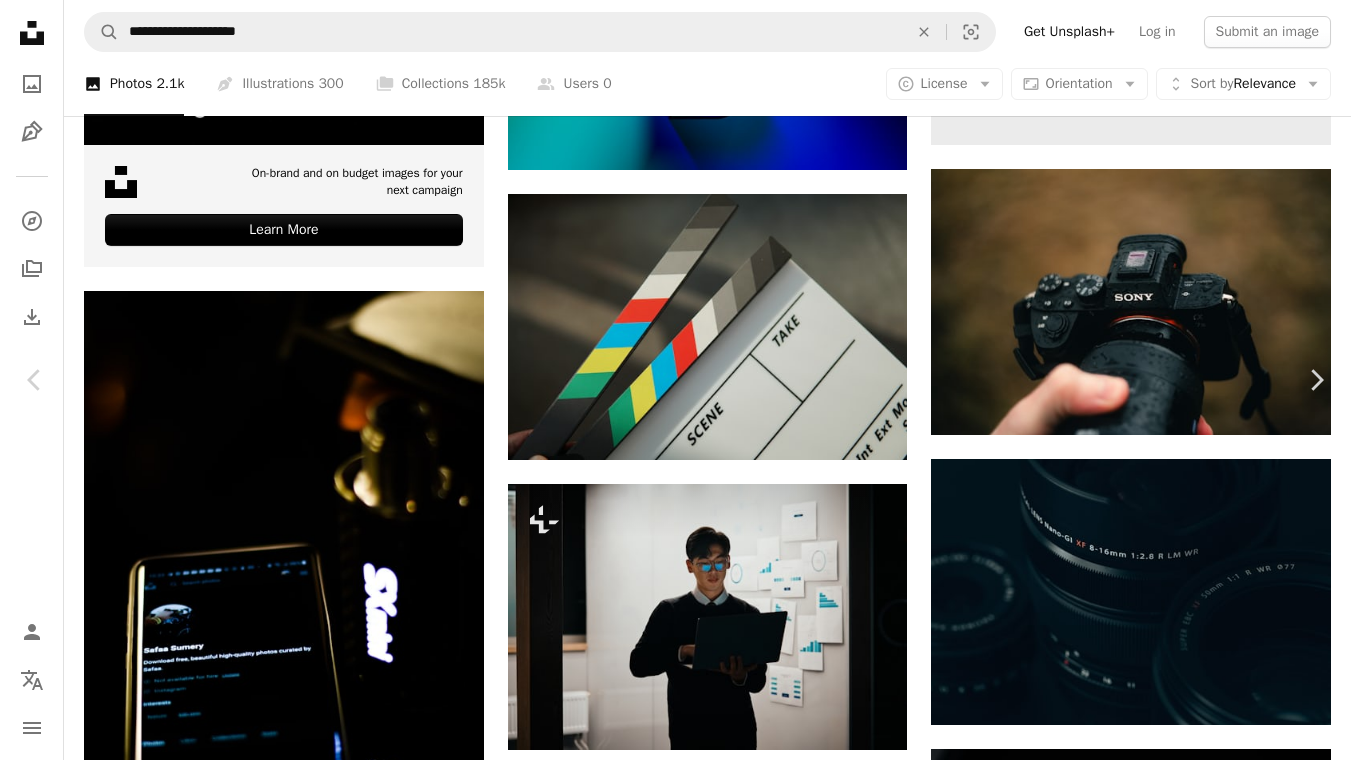 click on "Download free" at bounding box center [1156, 4376] 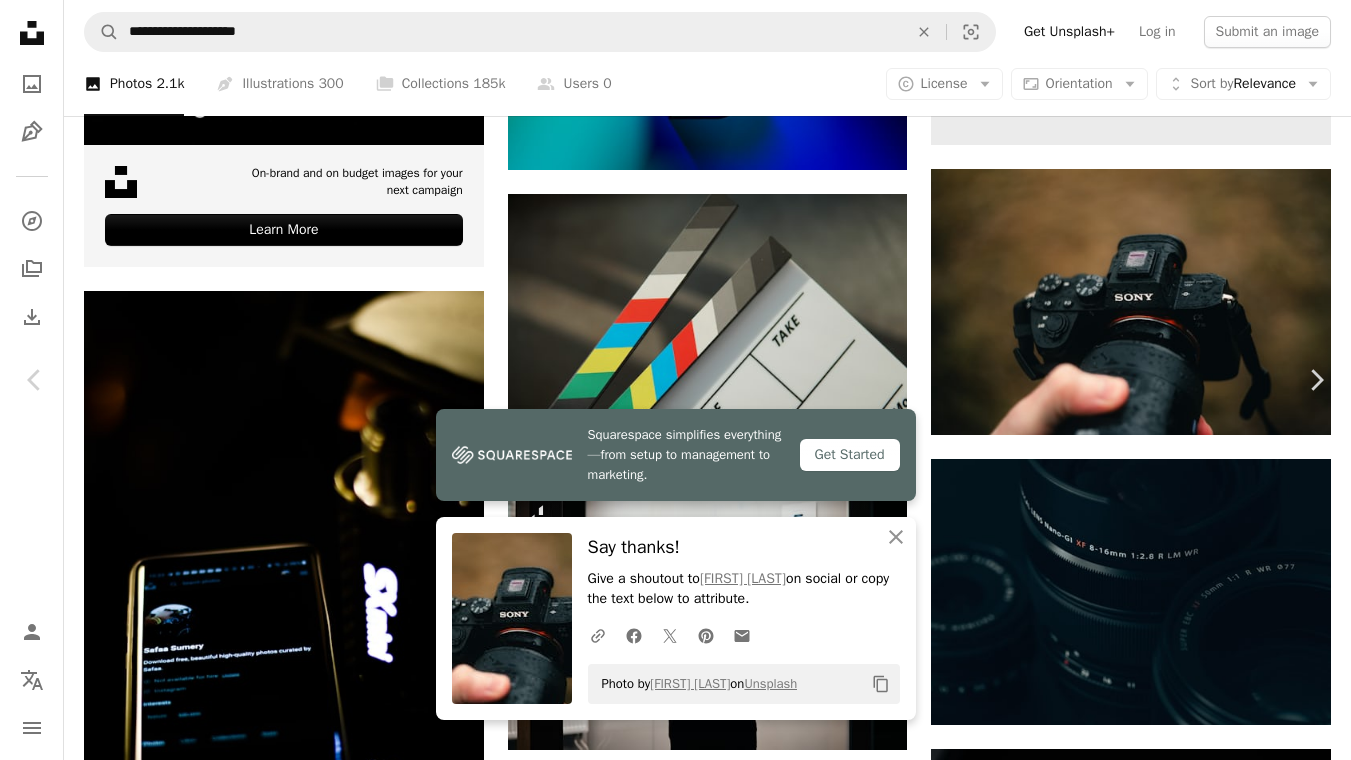 click at bounding box center (668, 4605) 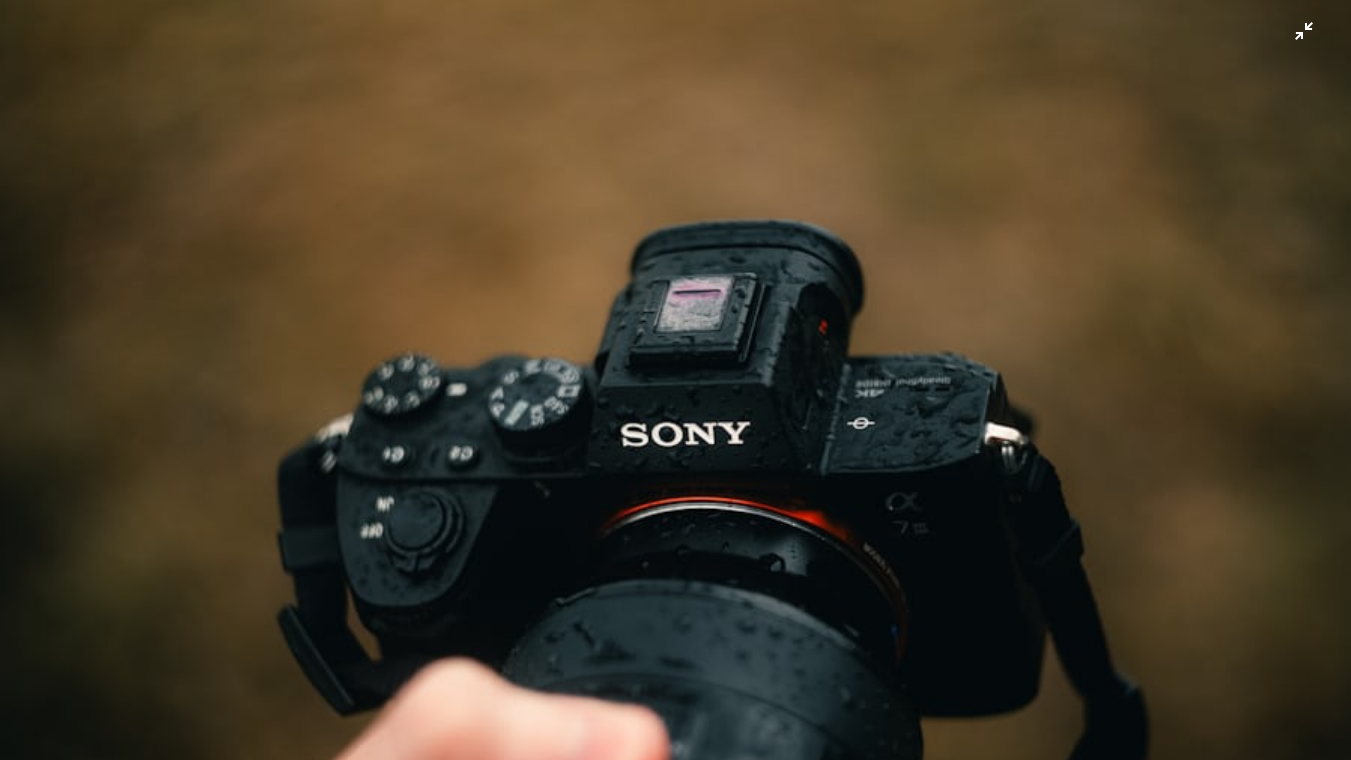 scroll, scrollTop: 120, scrollLeft: 0, axis: vertical 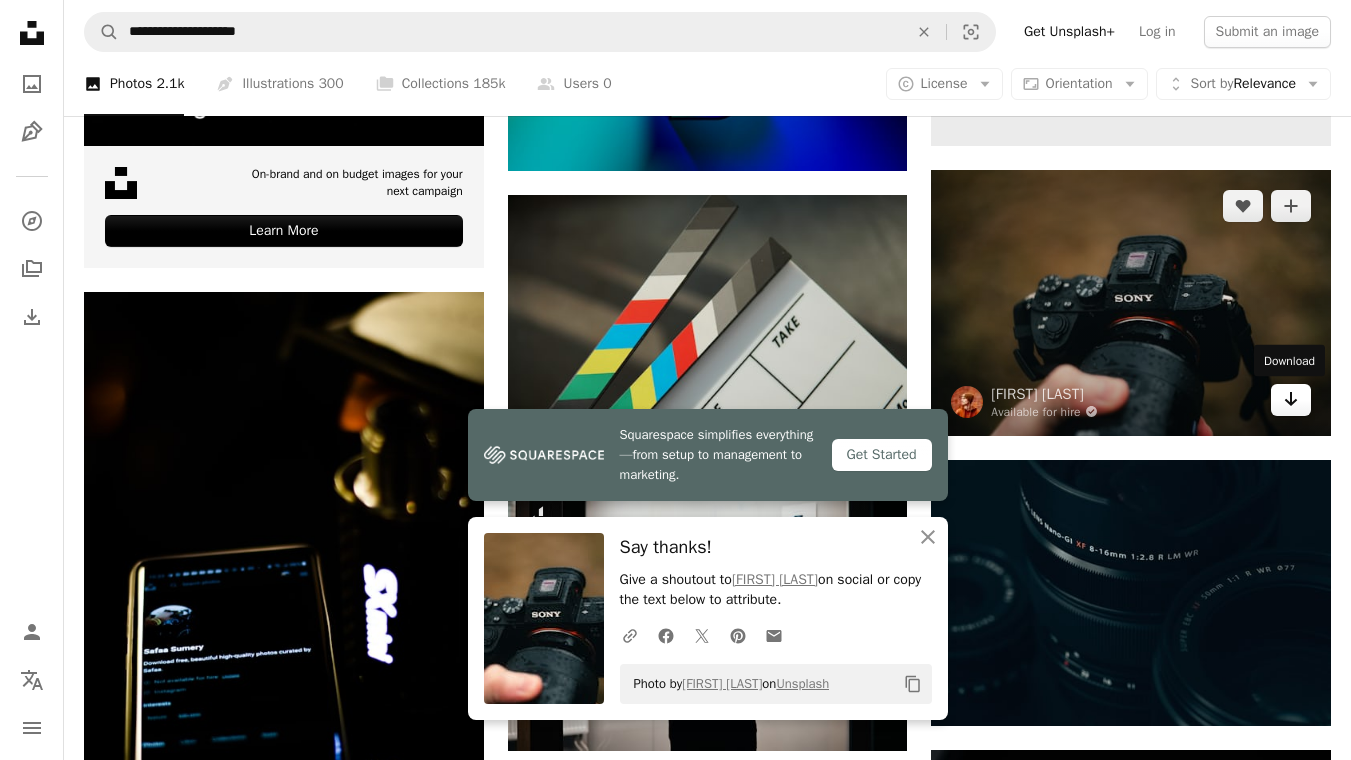 click on "Arrow pointing down" at bounding box center (1291, 400) 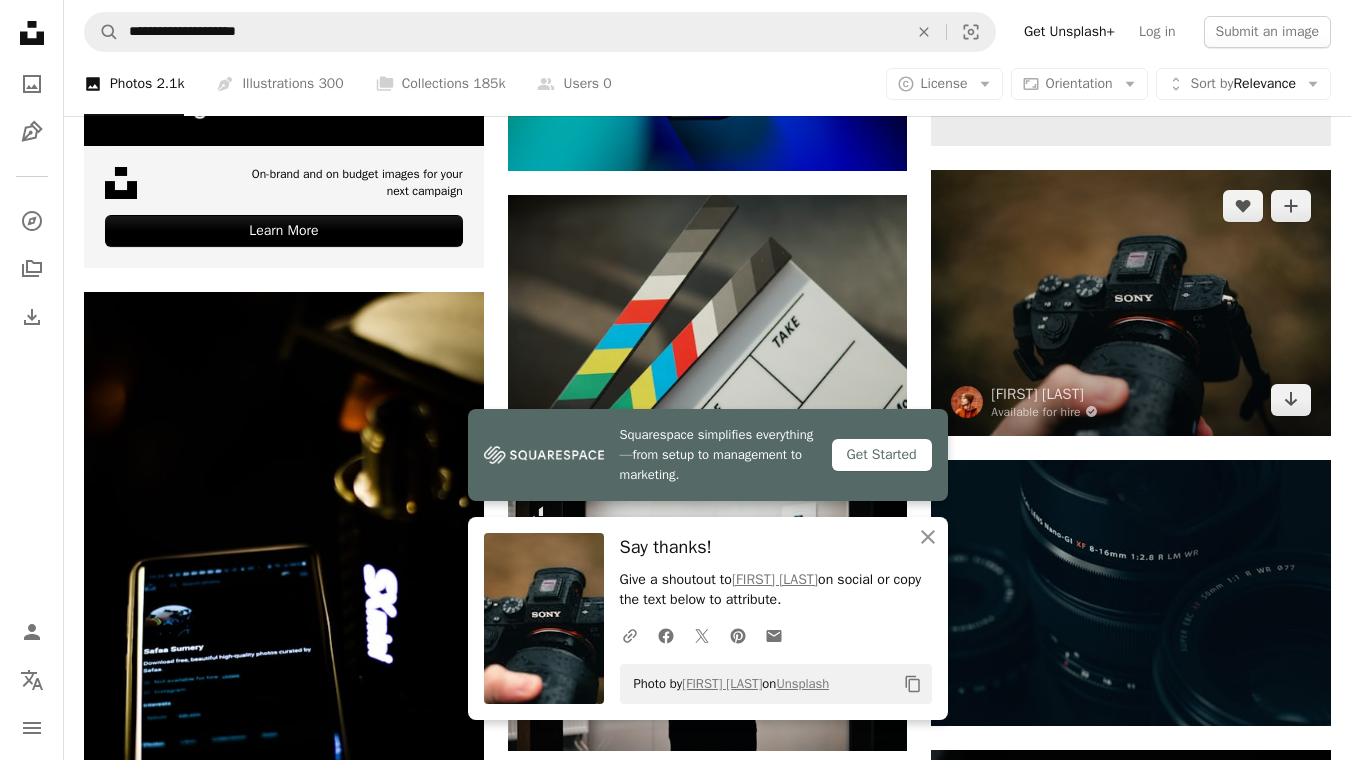 click at bounding box center (1131, 303) 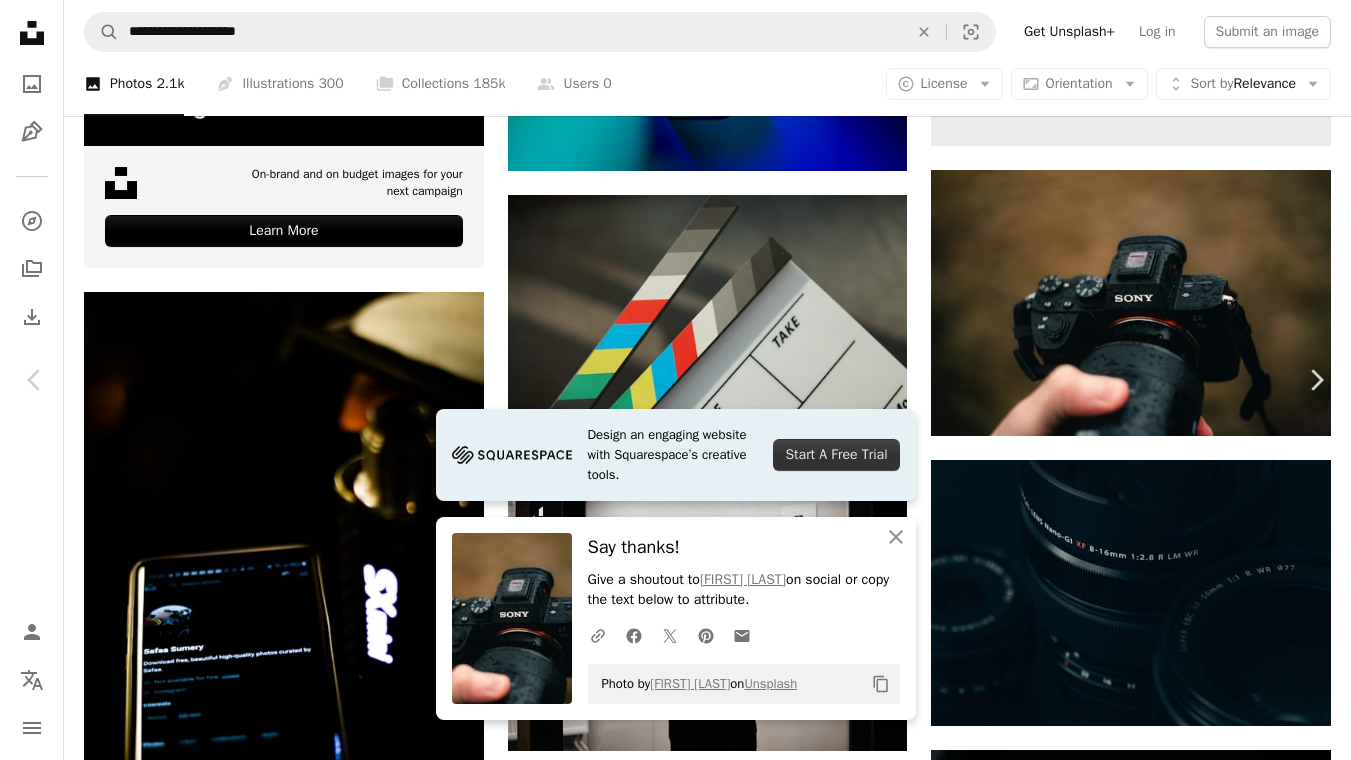 click on "Chevron down" 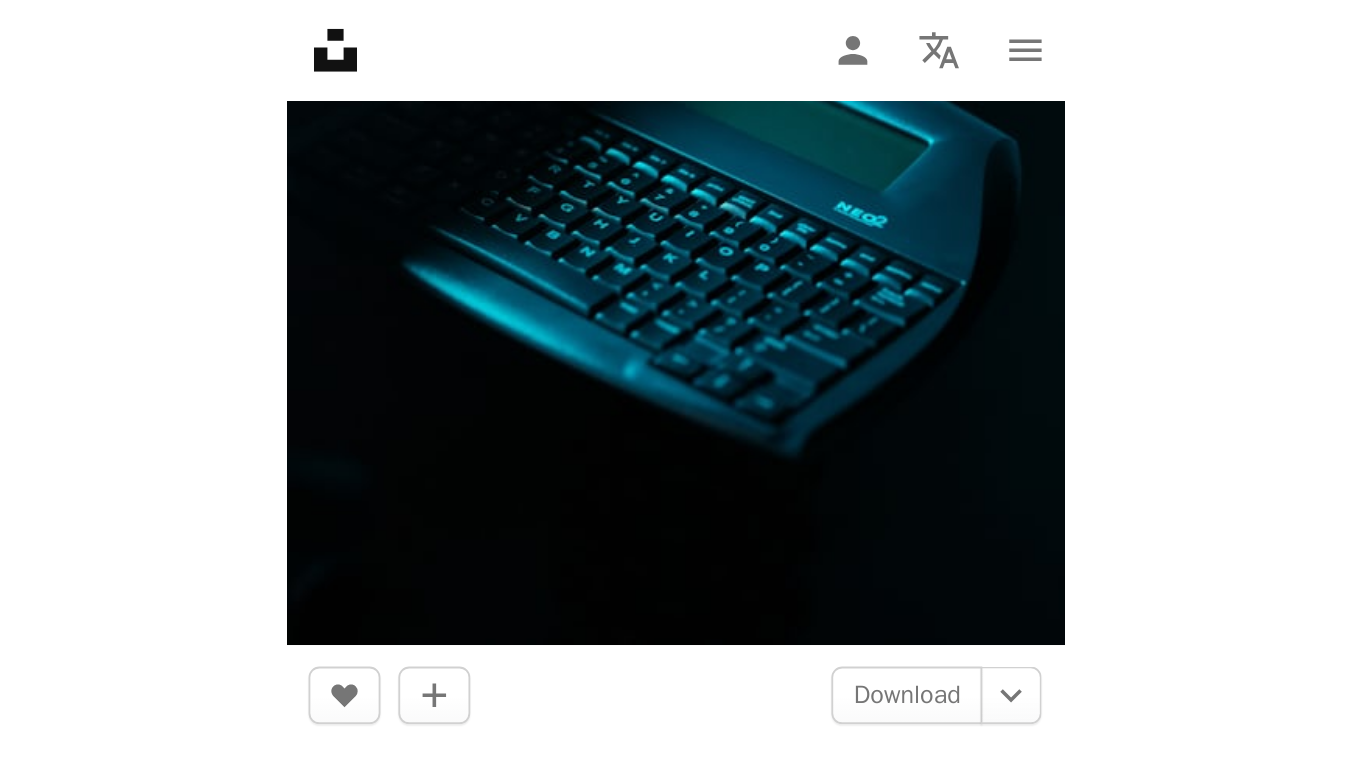 scroll, scrollTop: 59338, scrollLeft: 0, axis: vertical 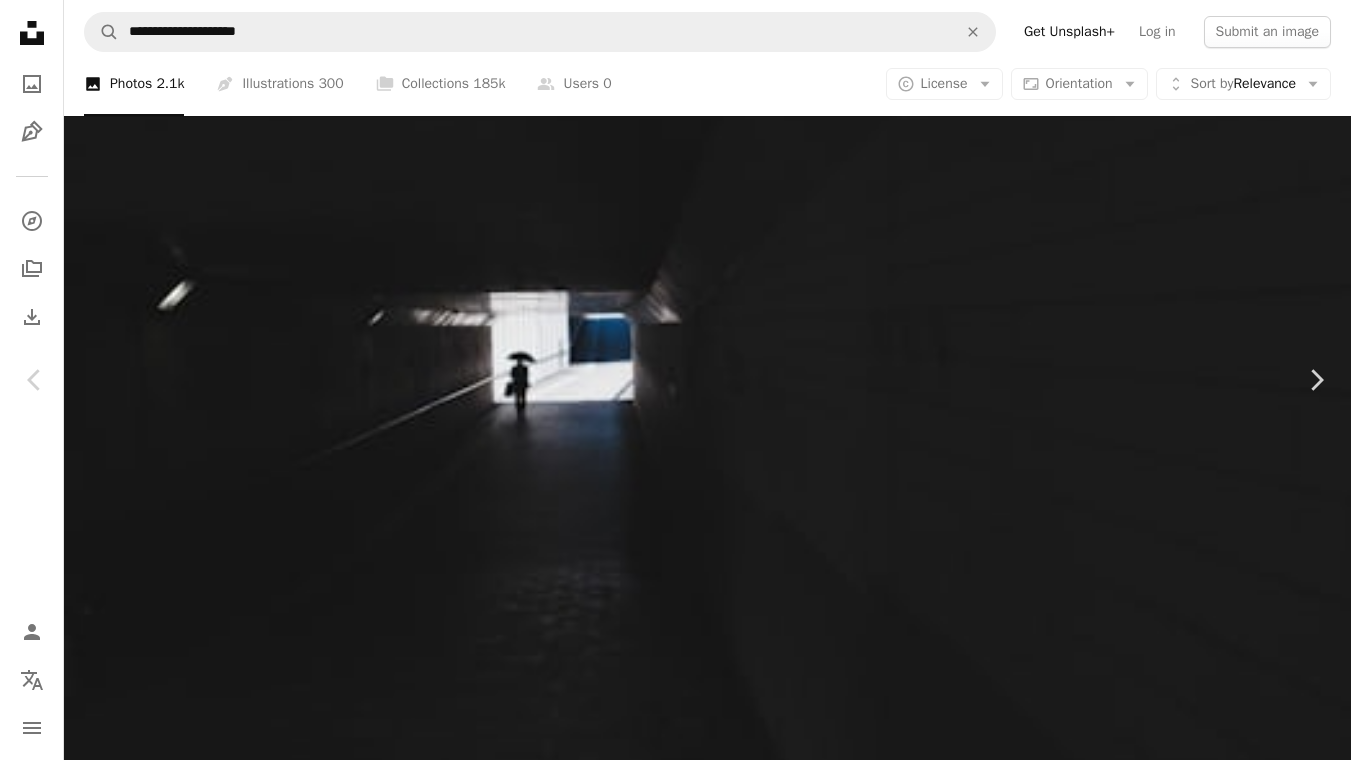 click on "An X shape" at bounding box center [20, 20] 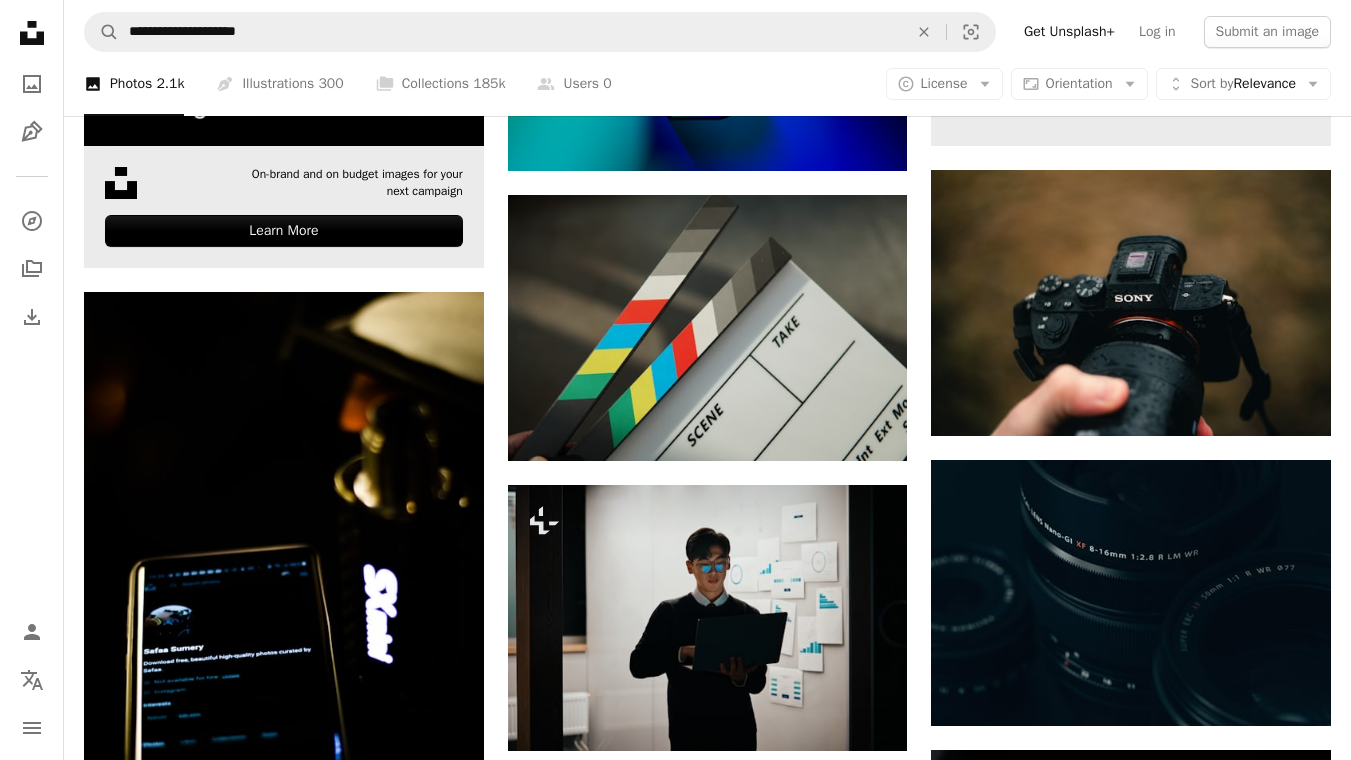 scroll, scrollTop: 3527, scrollLeft: 0, axis: vertical 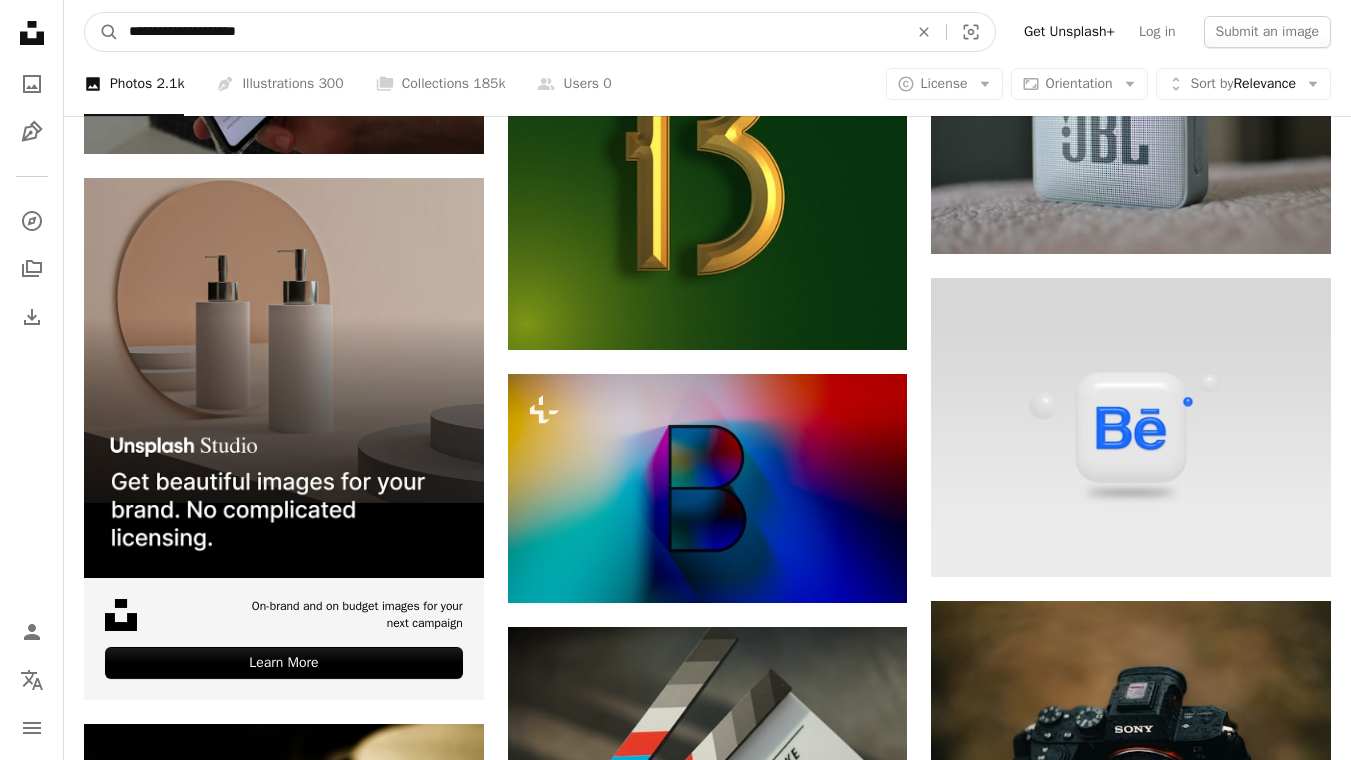 drag, startPoint x: 273, startPoint y: 30, endPoint x: 47, endPoint y: 11, distance: 226.79727 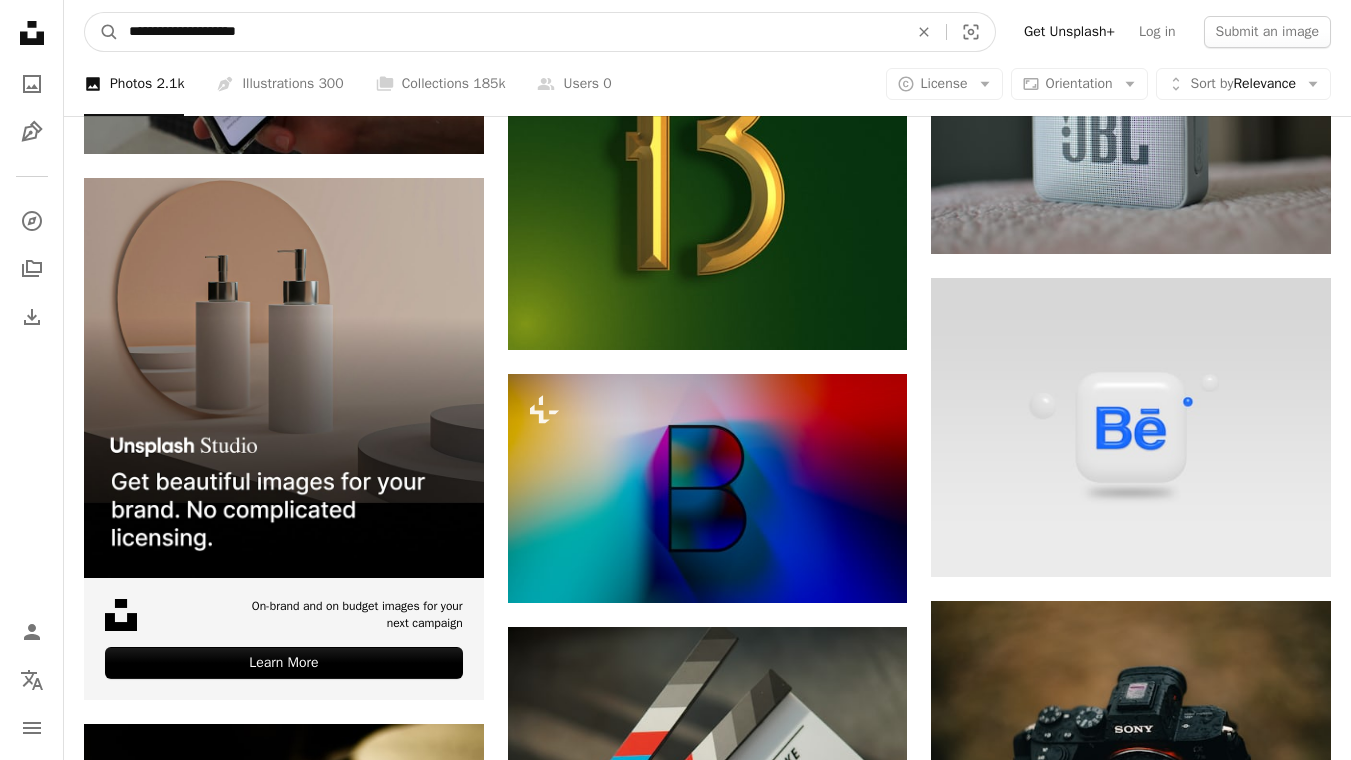 click on "**********" at bounding box center [510, 32] 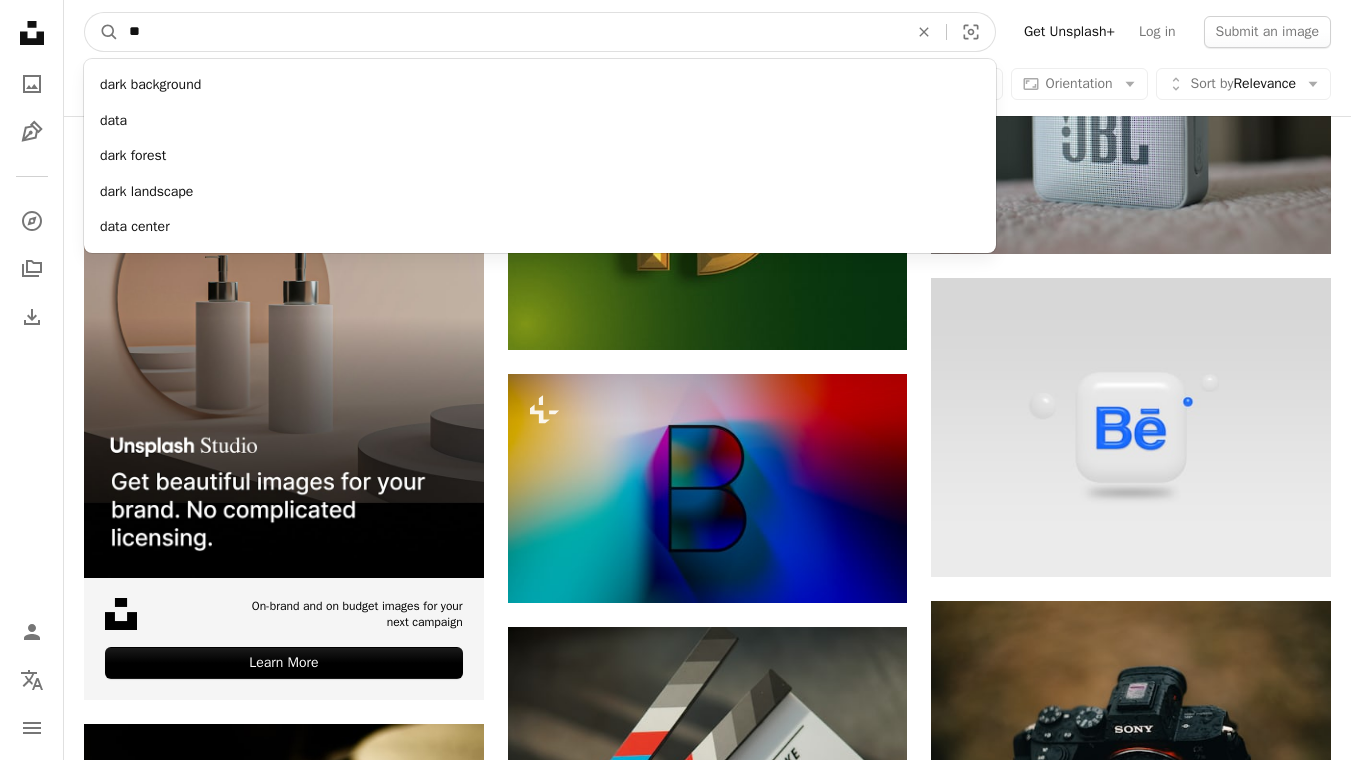type on "*" 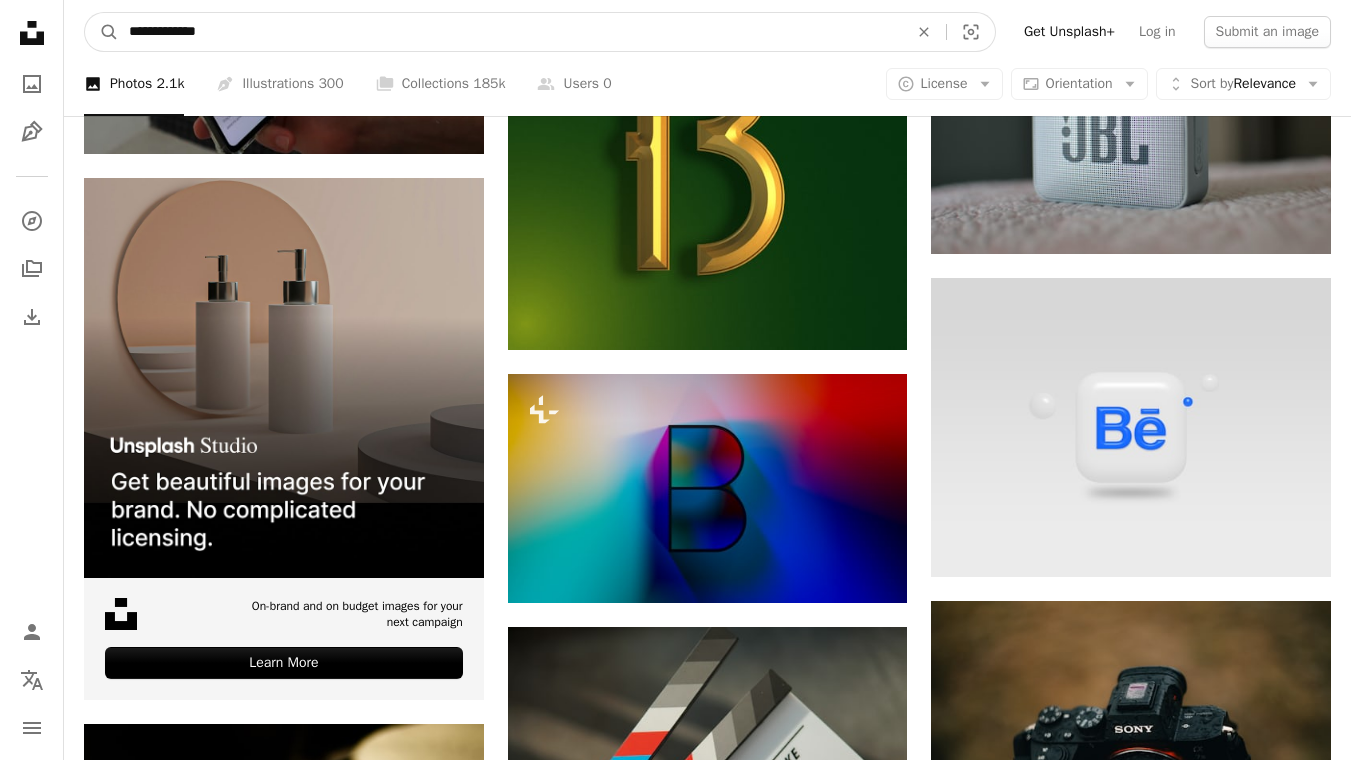 type on "**********" 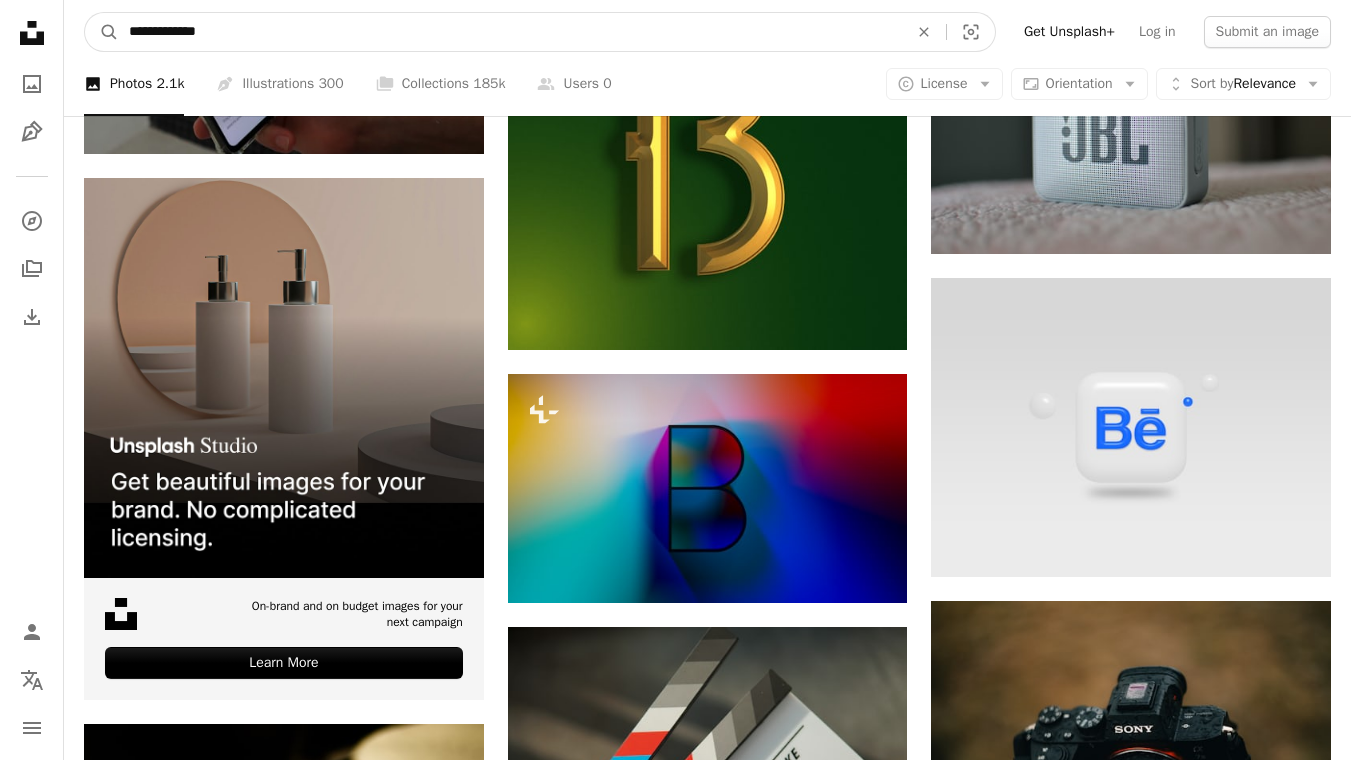 click on "A magnifying glass" at bounding box center [102, 32] 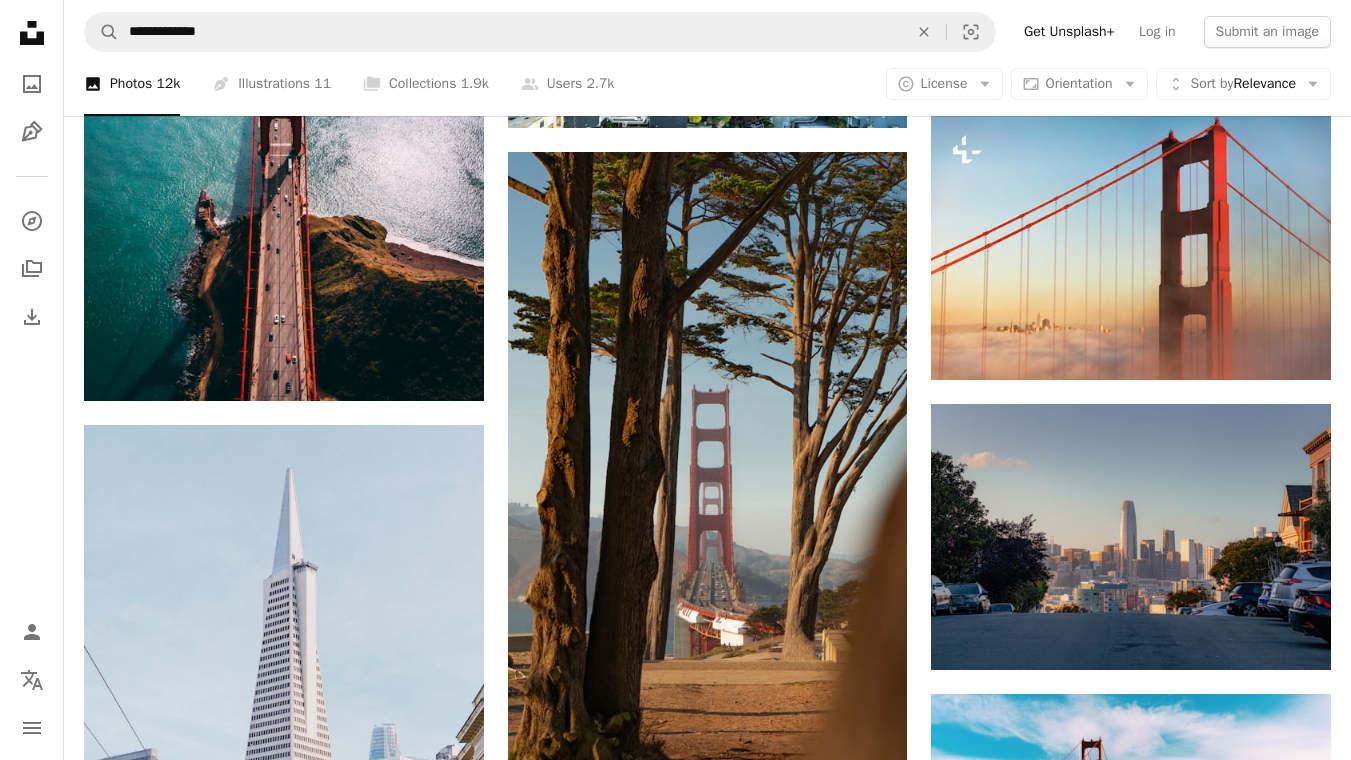 scroll, scrollTop: 2268, scrollLeft: 0, axis: vertical 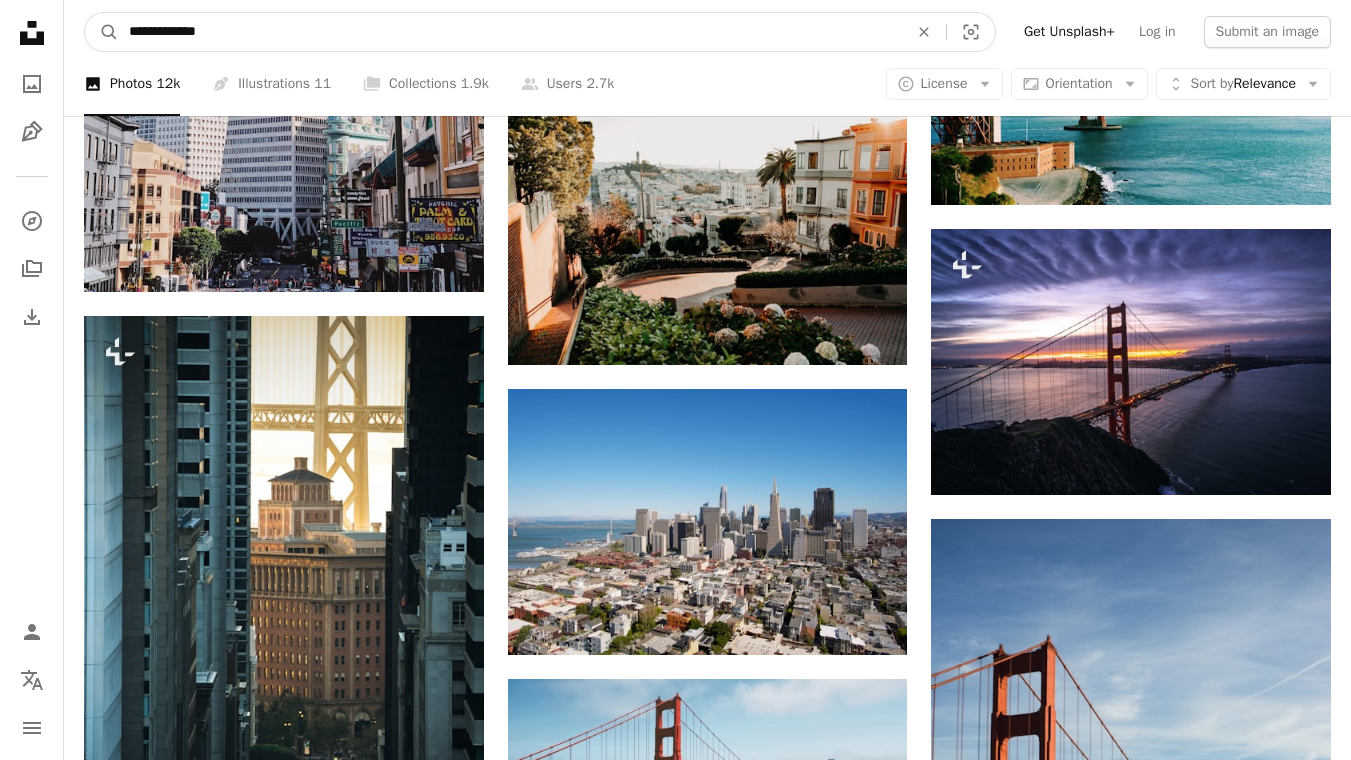 click on "**********" at bounding box center (510, 32) 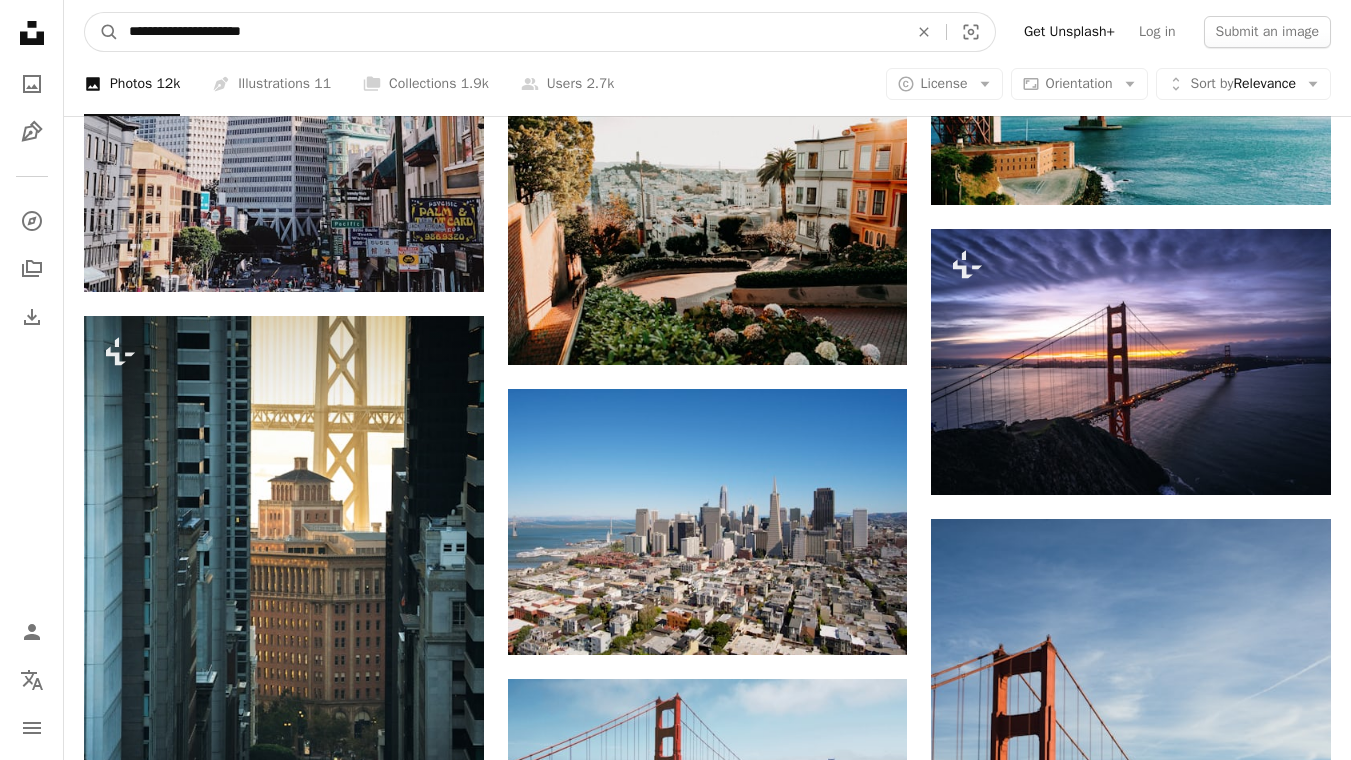 type on "**********" 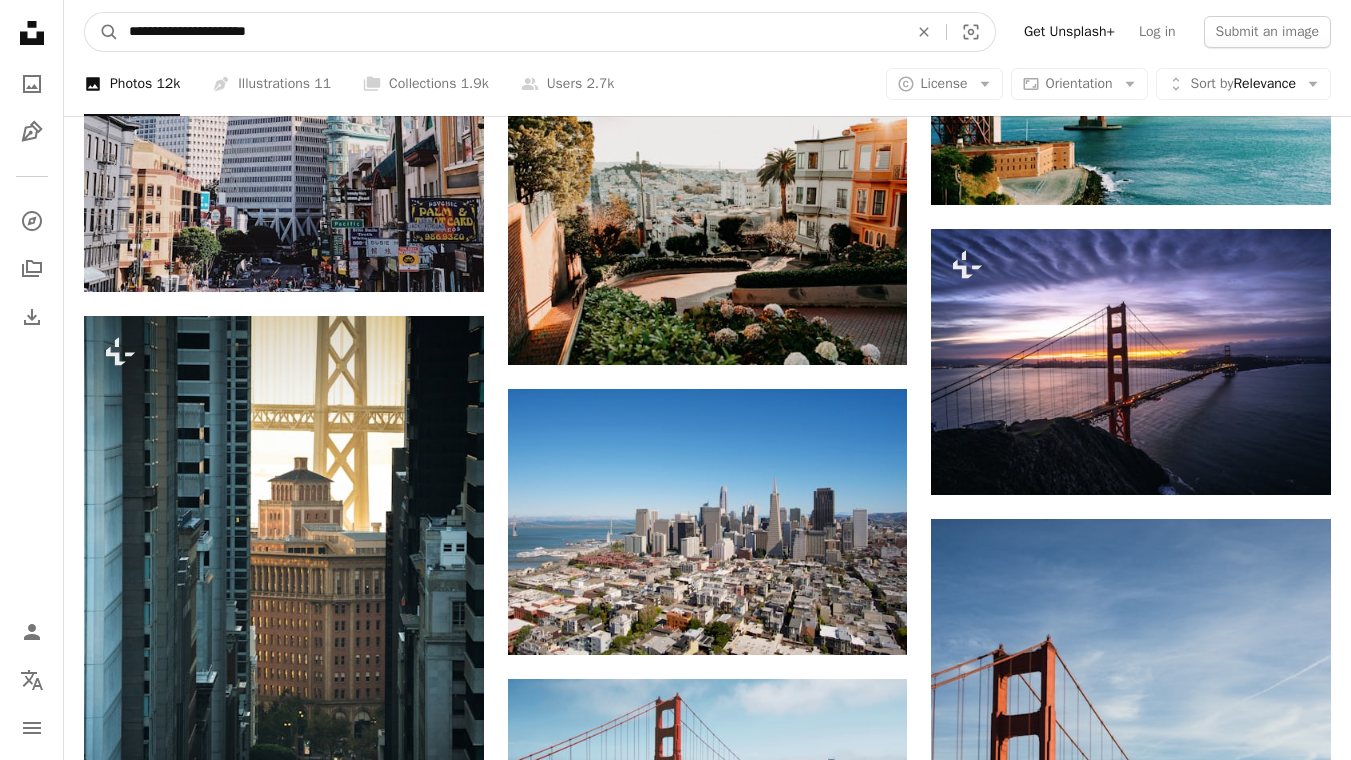 click on "A magnifying glass" at bounding box center [102, 32] 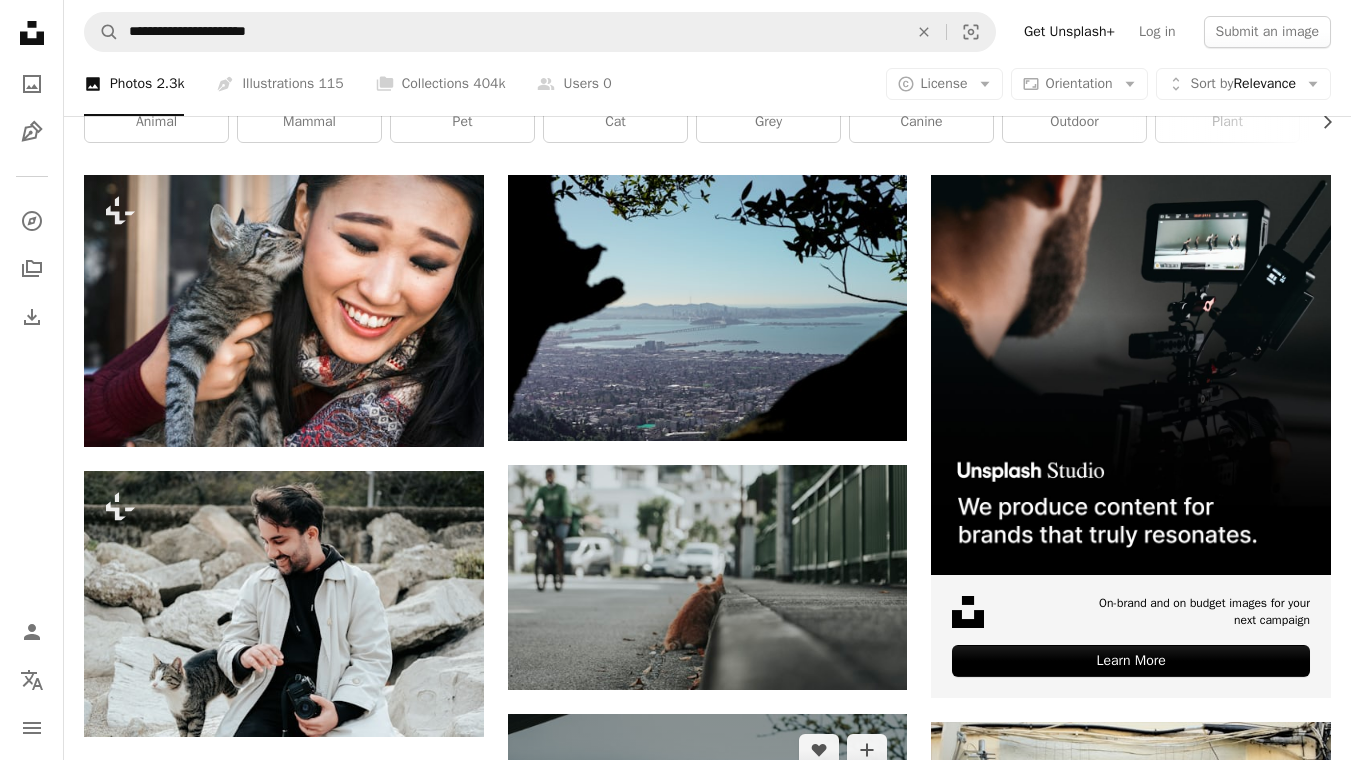scroll, scrollTop: 756, scrollLeft: 0, axis: vertical 